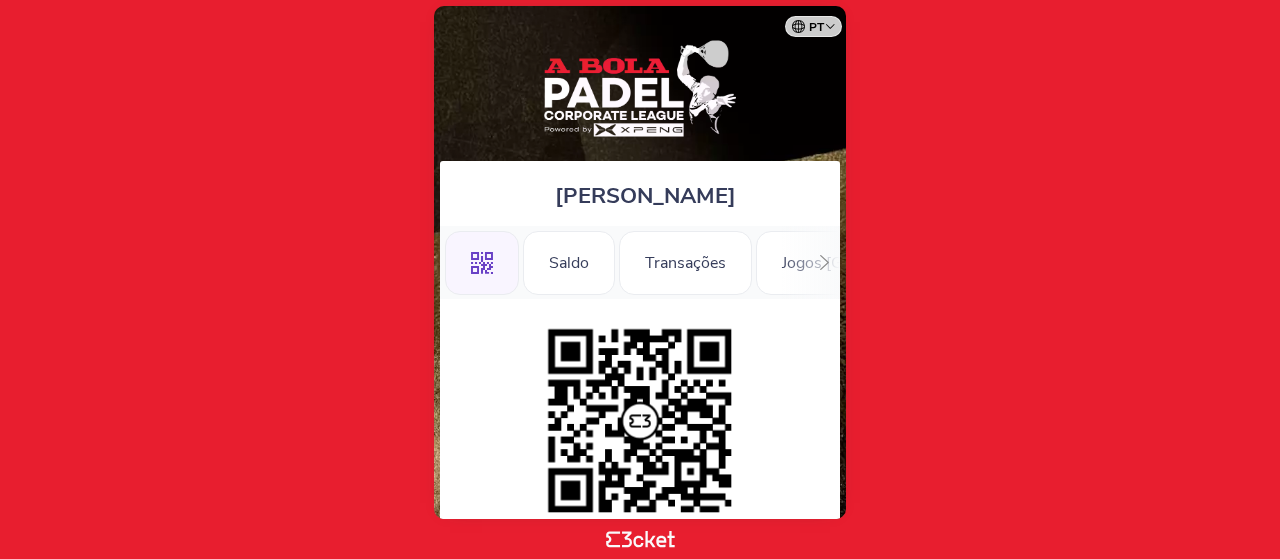 scroll, scrollTop: 0, scrollLeft: 0, axis: both 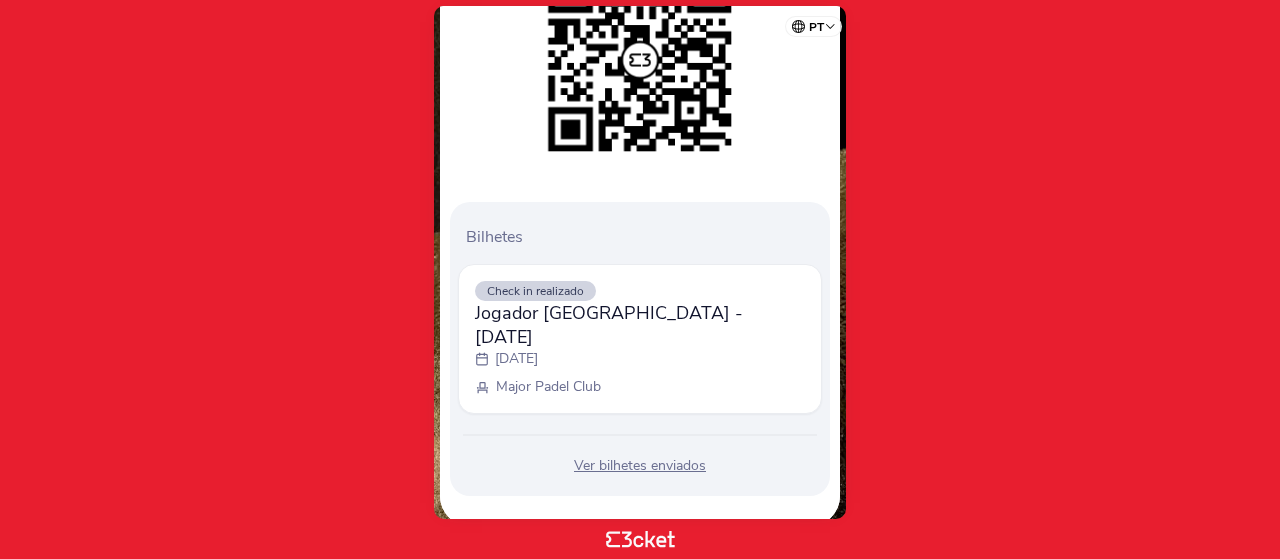 click on "Ver bilhetes enviados" at bounding box center [640, 466] 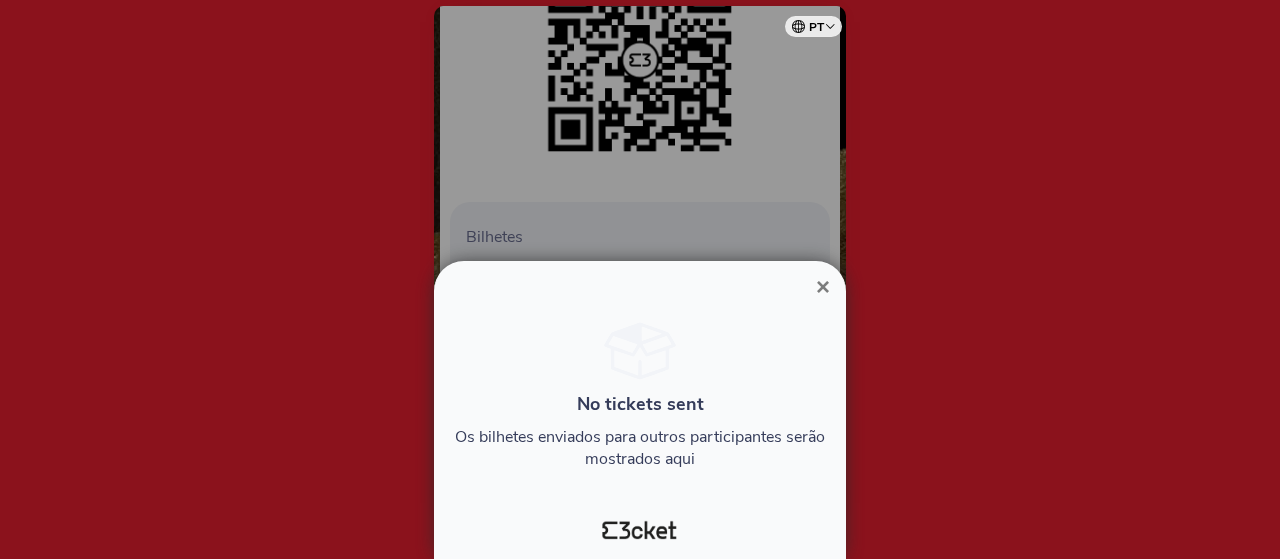 click on "×" at bounding box center (823, 286) 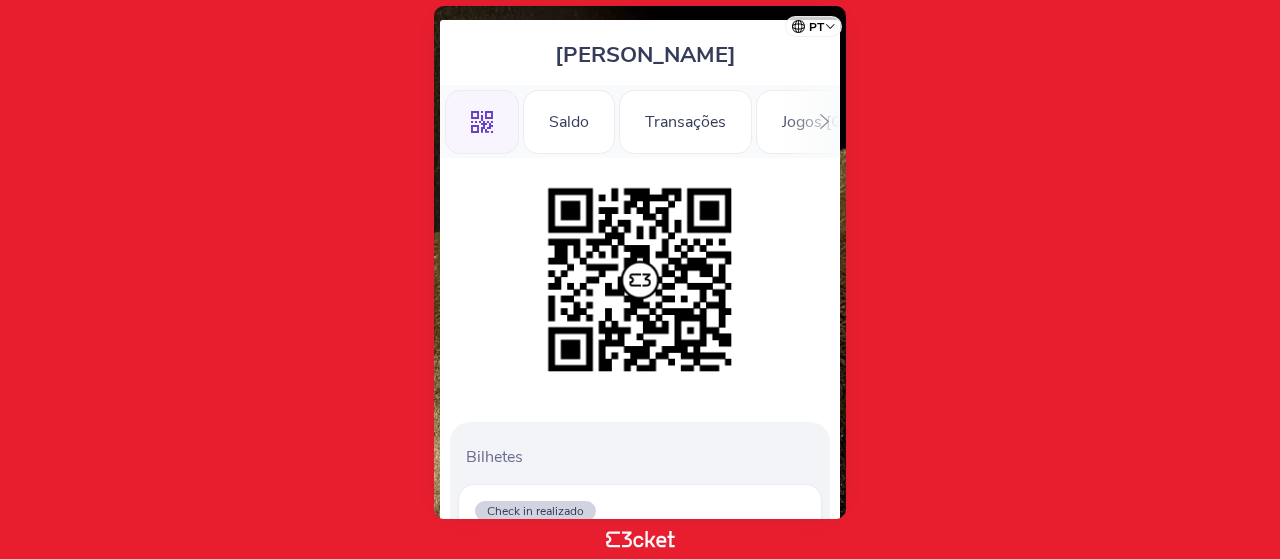 scroll, scrollTop: 61, scrollLeft: 0, axis: vertical 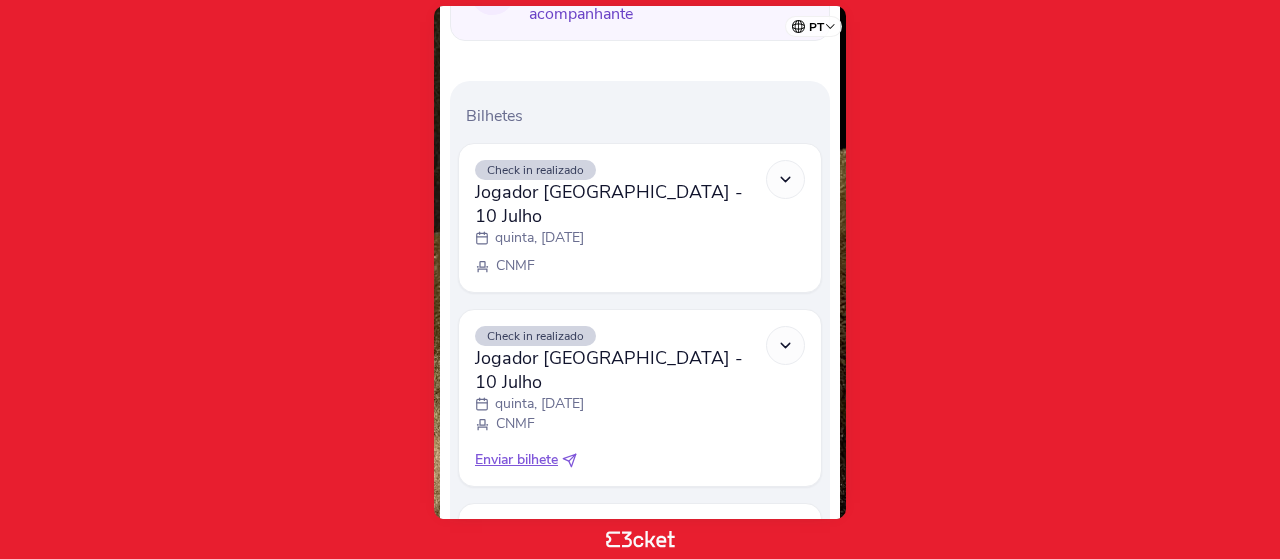click 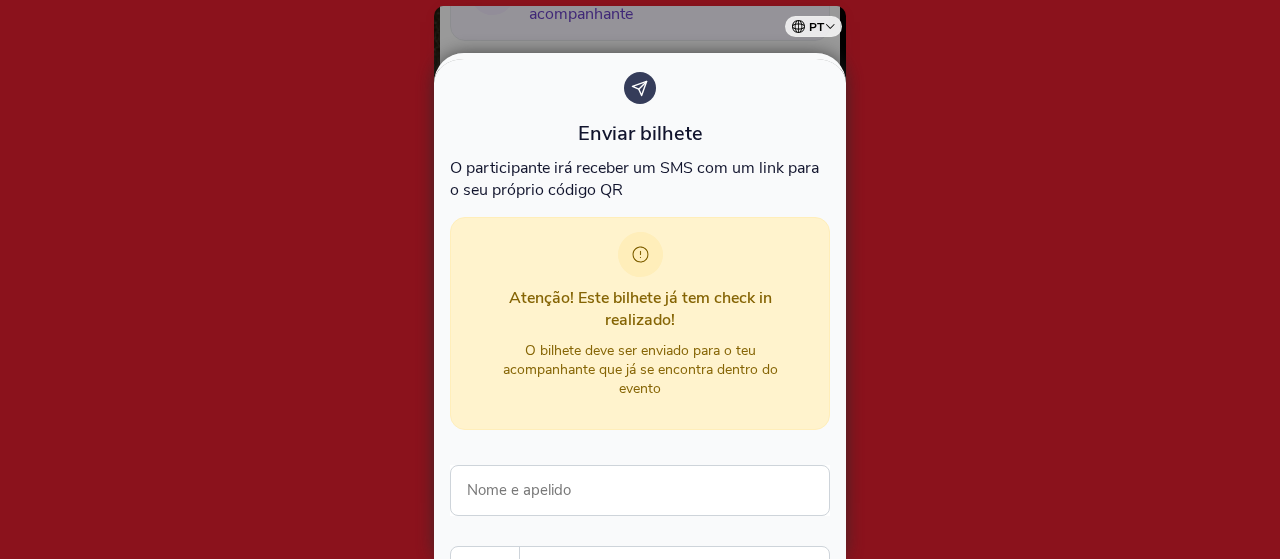 scroll, scrollTop: 0, scrollLeft: 0, axis: both 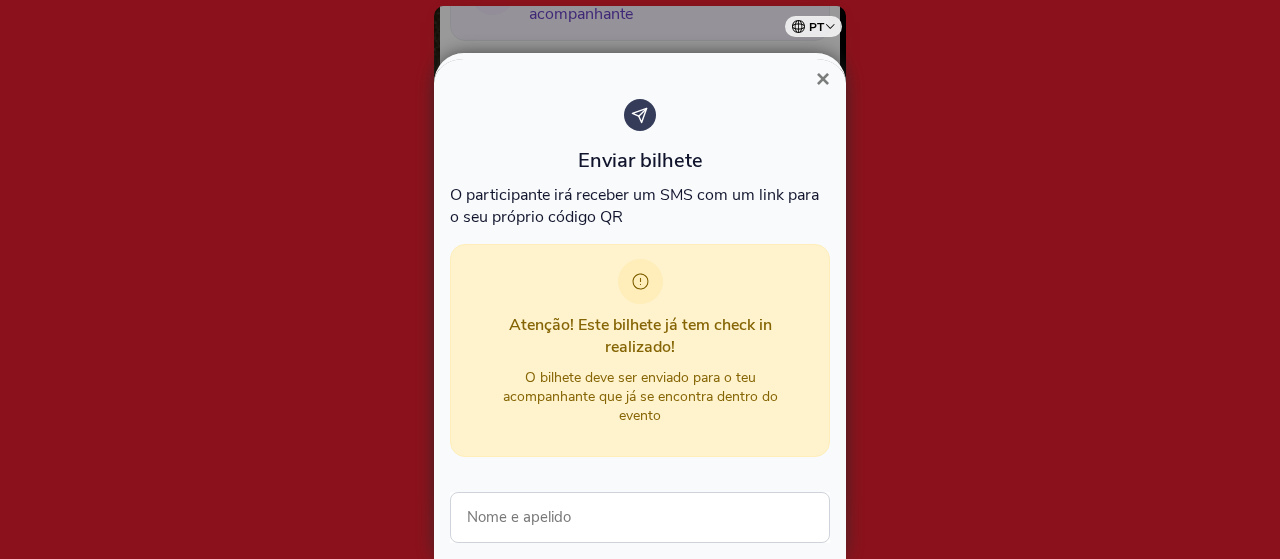 click on "×" at bounding box center [823, 78] 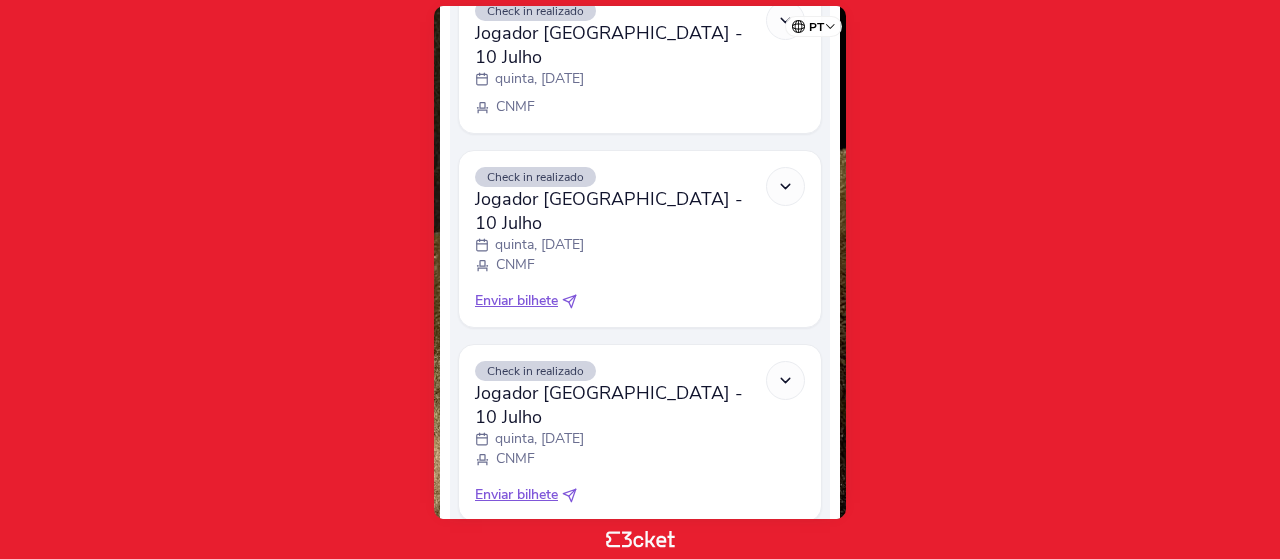 scroll, scrollTop: 800, scrollLeft: 0, axis: vertical 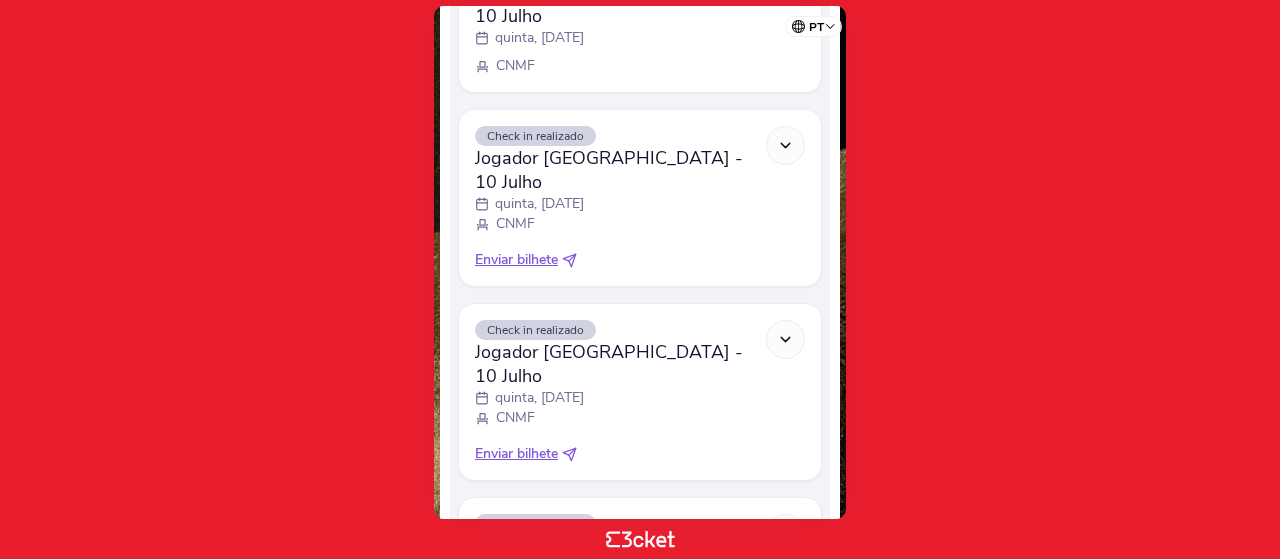 click 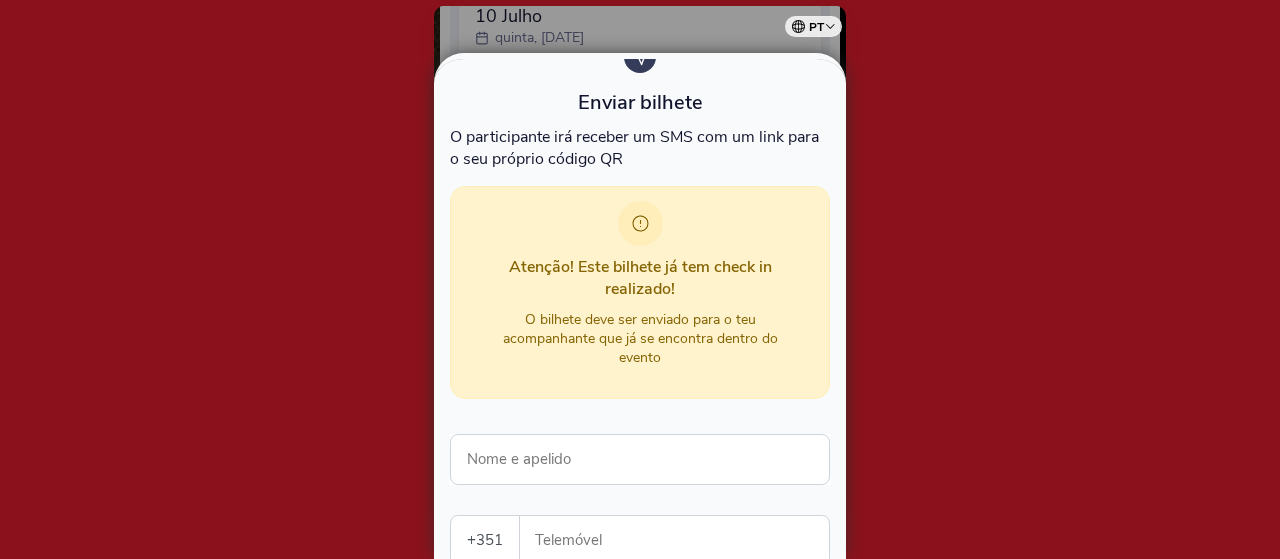 scroll, scrollTop: 200, scrollLeft: 0, axis: vertical 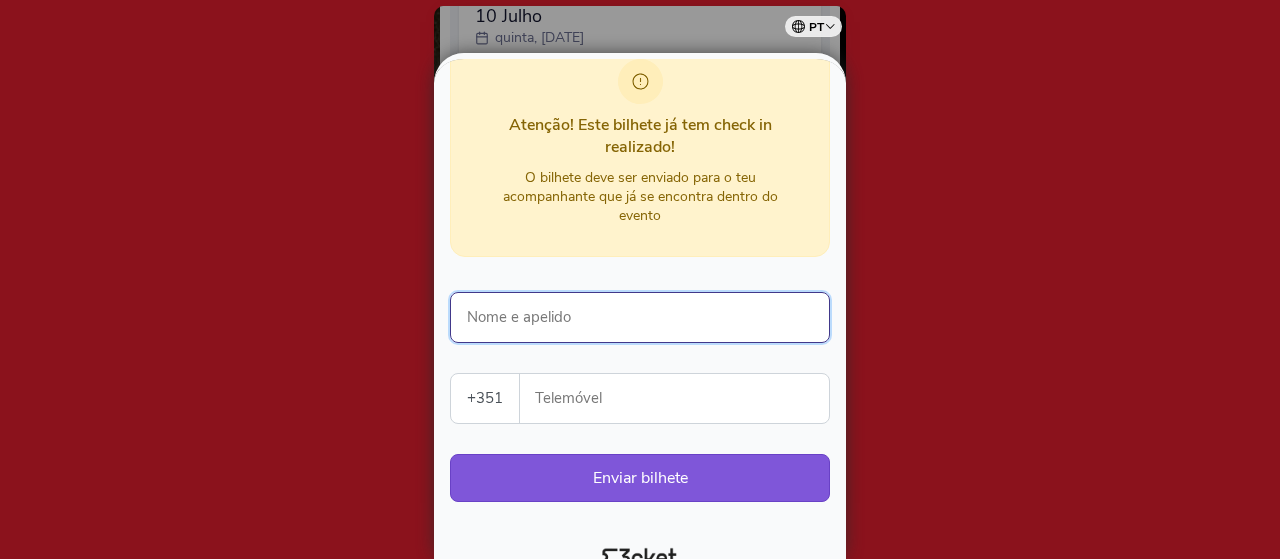 click on "Nome e apelido" at bounding box center [640, 317] 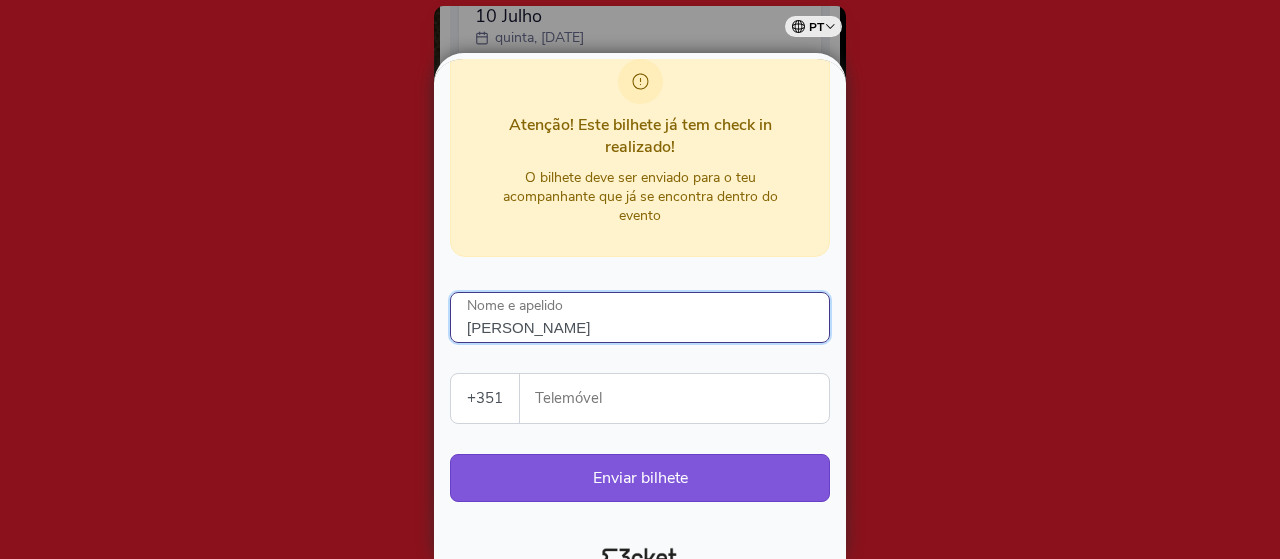 type on "Tomás Marçal" 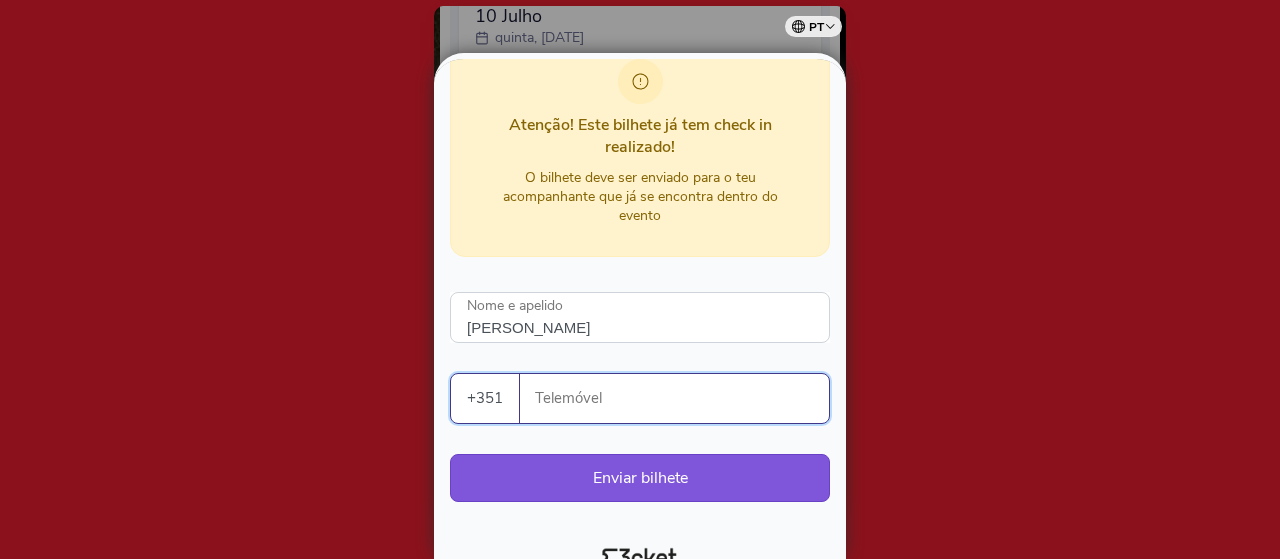 click on "Telemóvel" at bounding box center [682, 398] 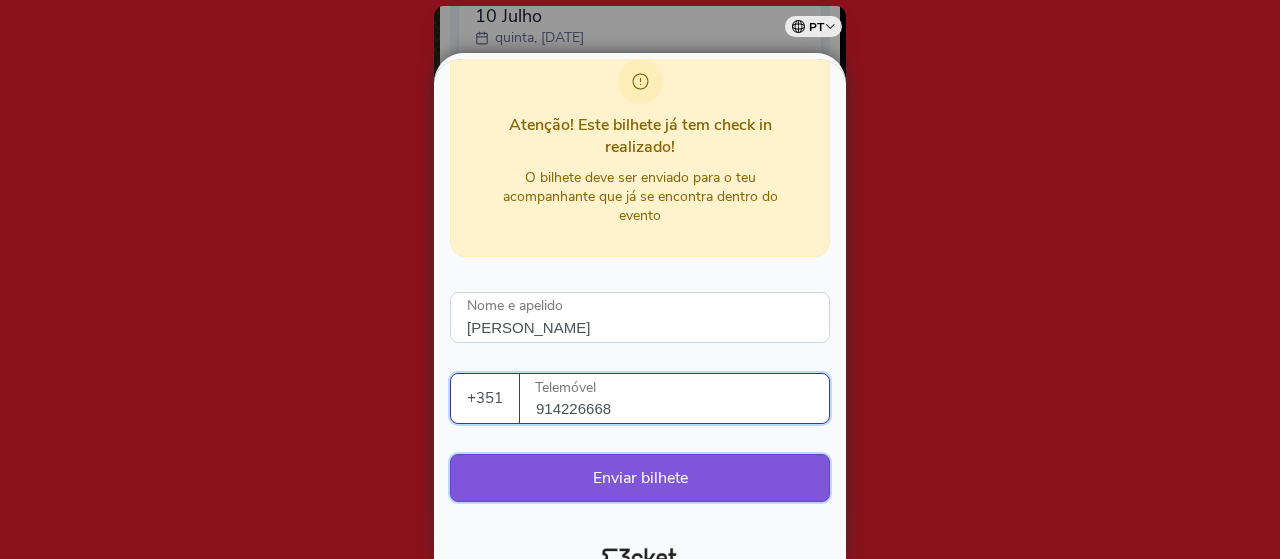type on "914226668" 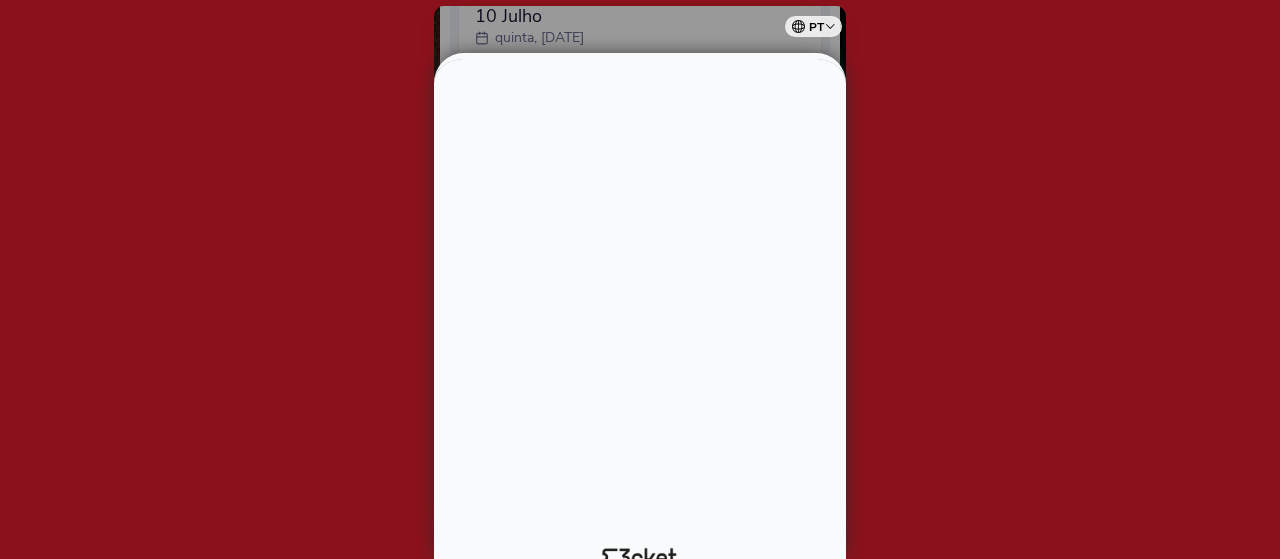 scroll, scrollTop: 0, scrollLeft: 0, axis: both 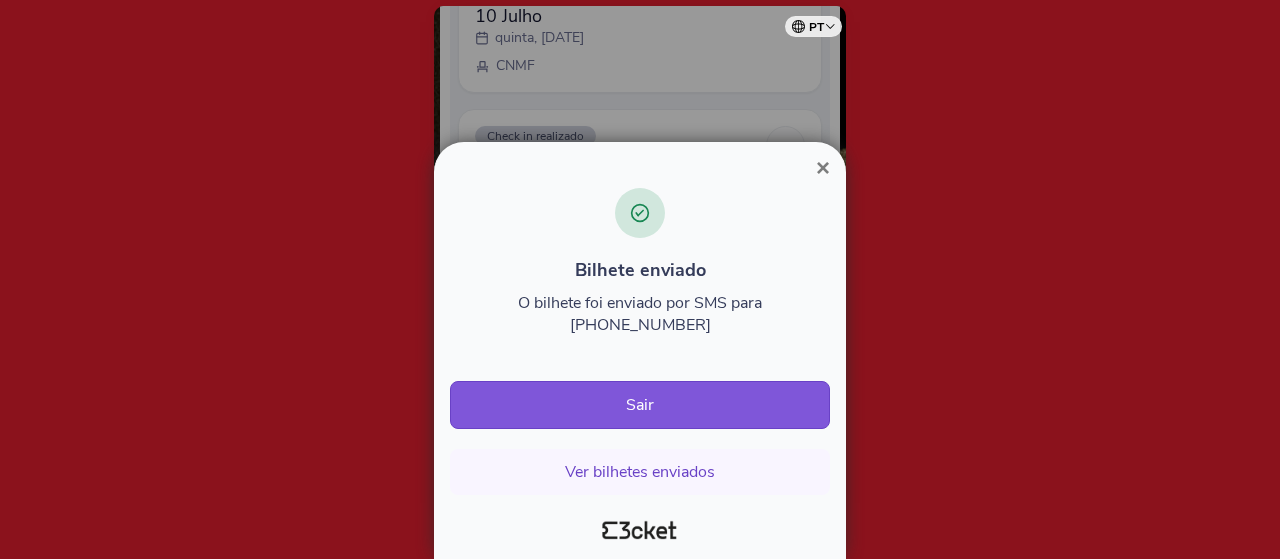 click on "Sair" at bounding box center (640, 405) 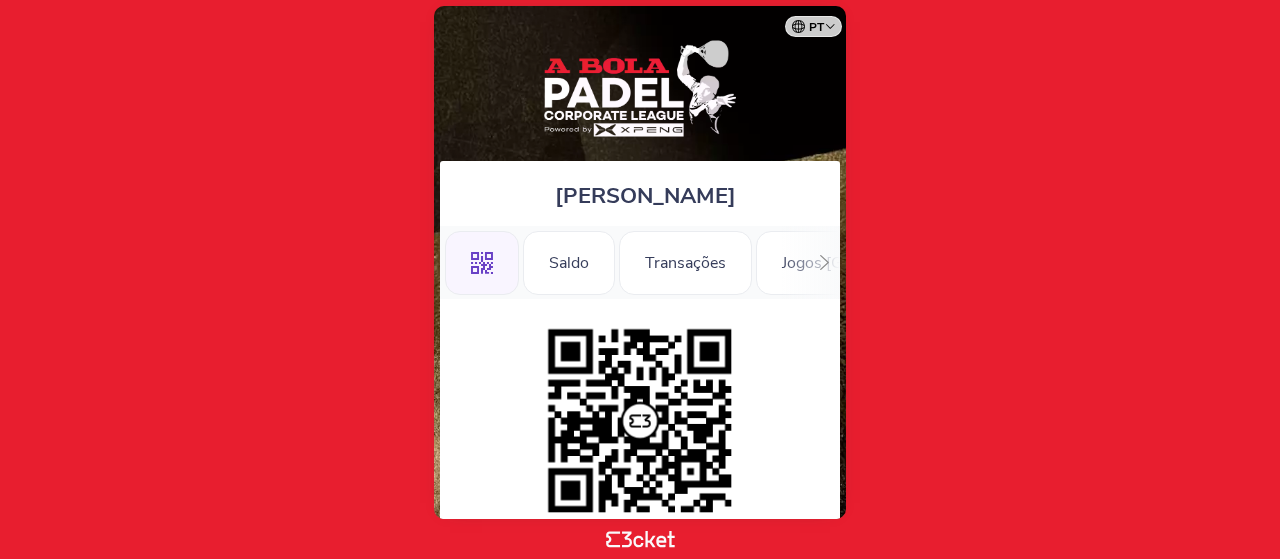 scroll, scrollTop: 0, scrollLeft: 0, axis: both 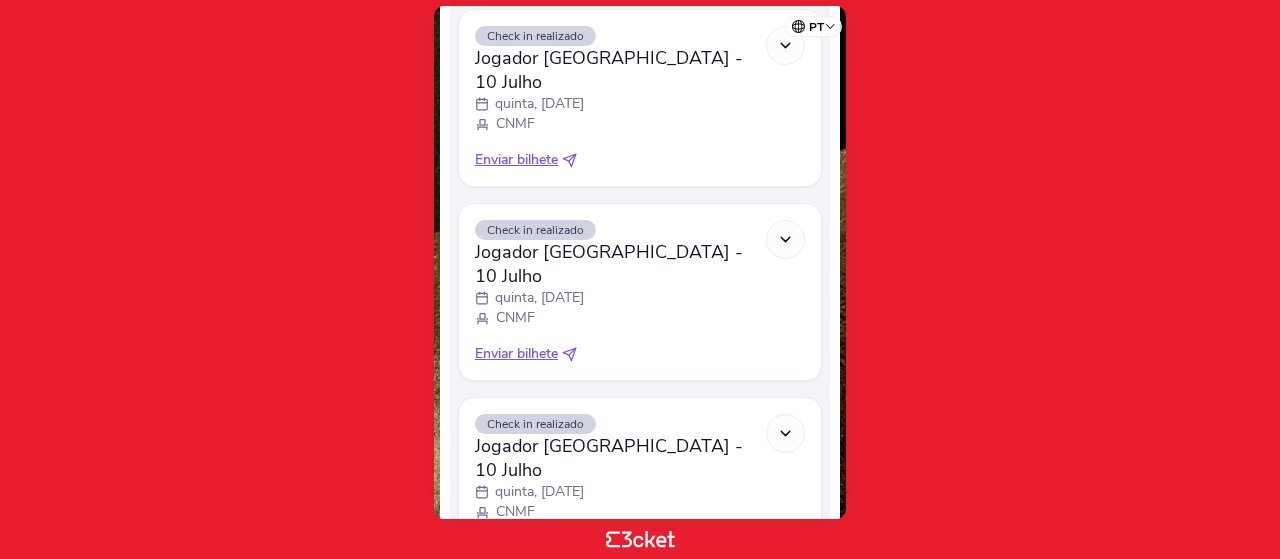 click on "Enviar bilhete" at bounding box center (516, 354) 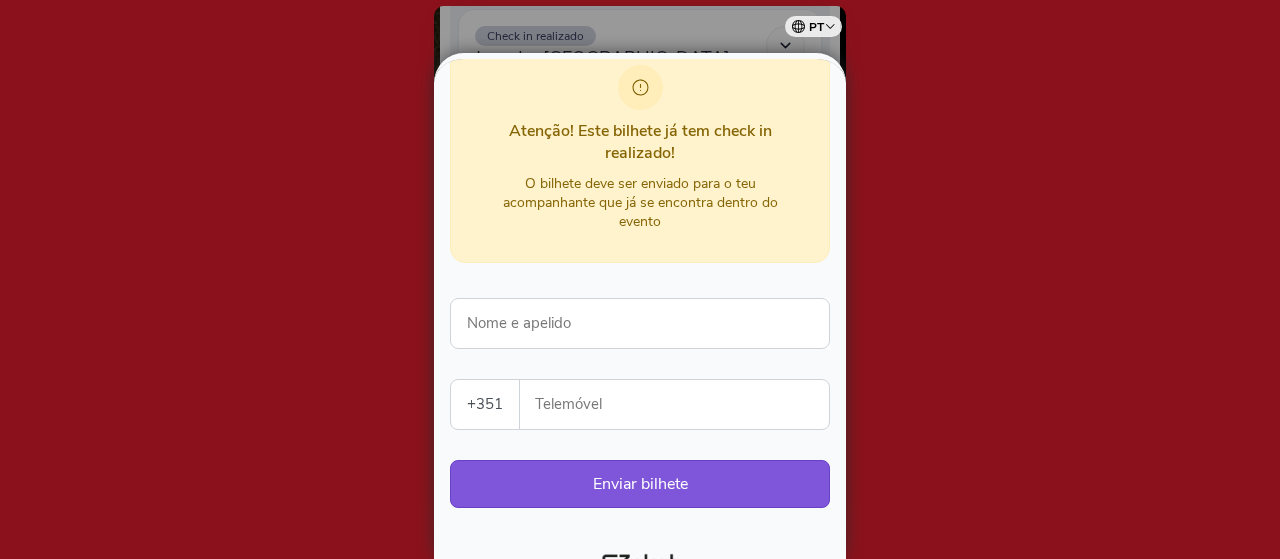 scroll, scrollTop: 200, scrollLeft: 0, axis: vertical 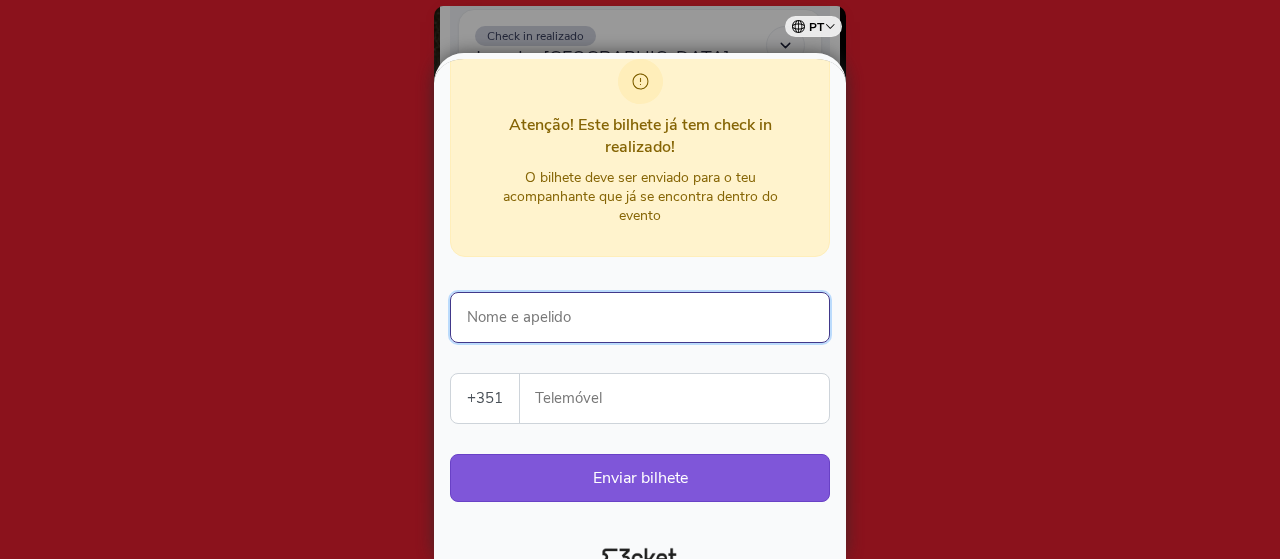 click on "Nome e apelido" at bounding box center (640, 317) 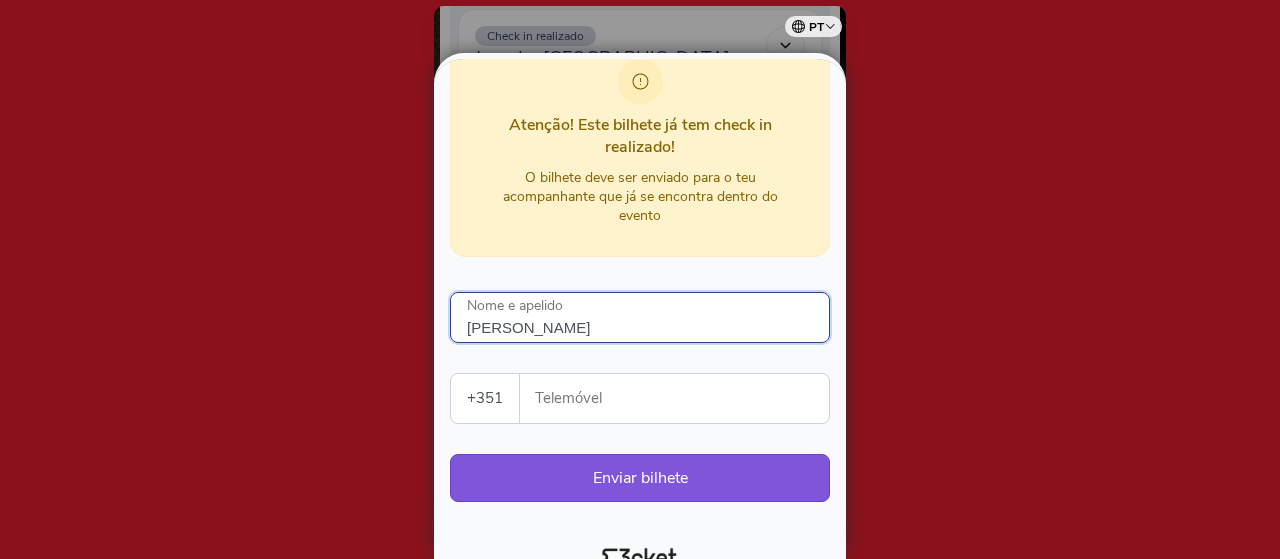 type on "Francisco Santos" 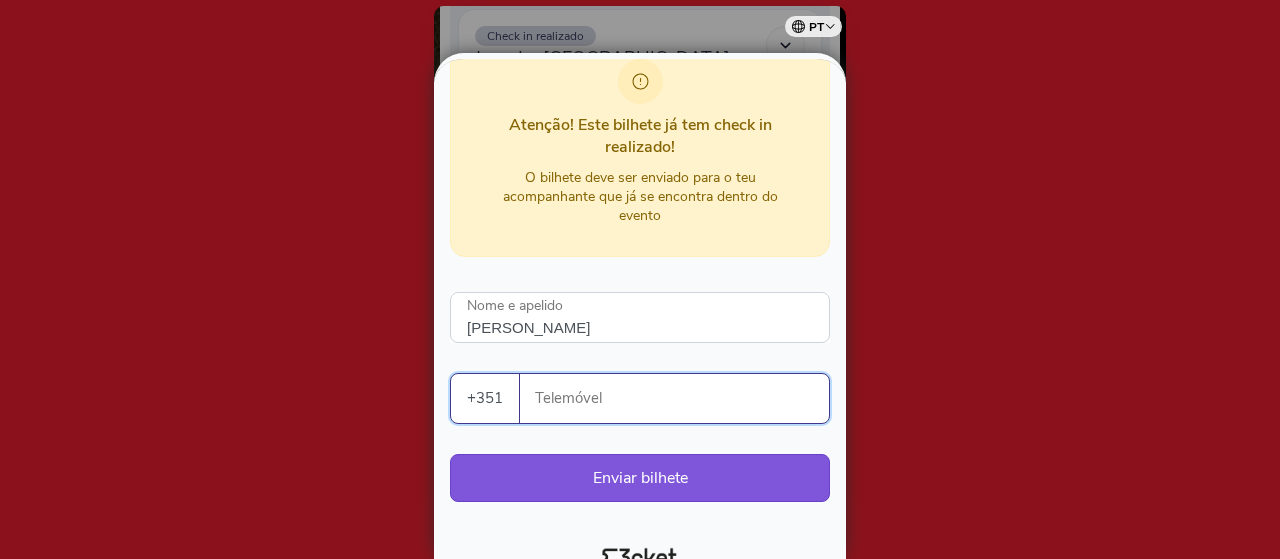 click on "Telemóvel" at bounding box center (682, 398) 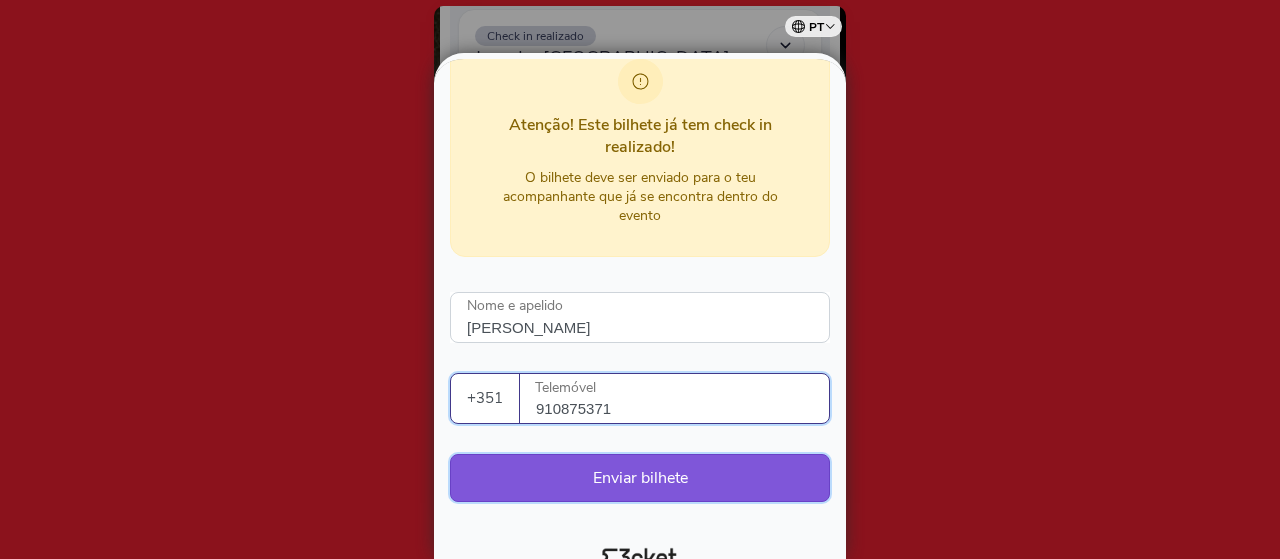 type on "910875371" 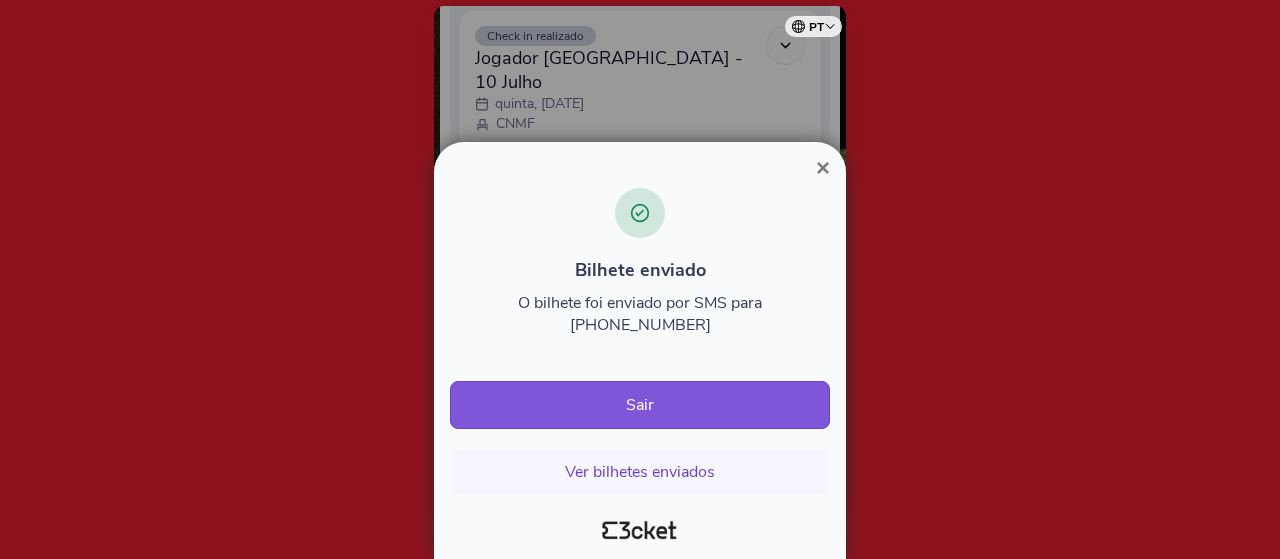 scroll, scrollTop: 0, scrollLeft: 0, axis: both 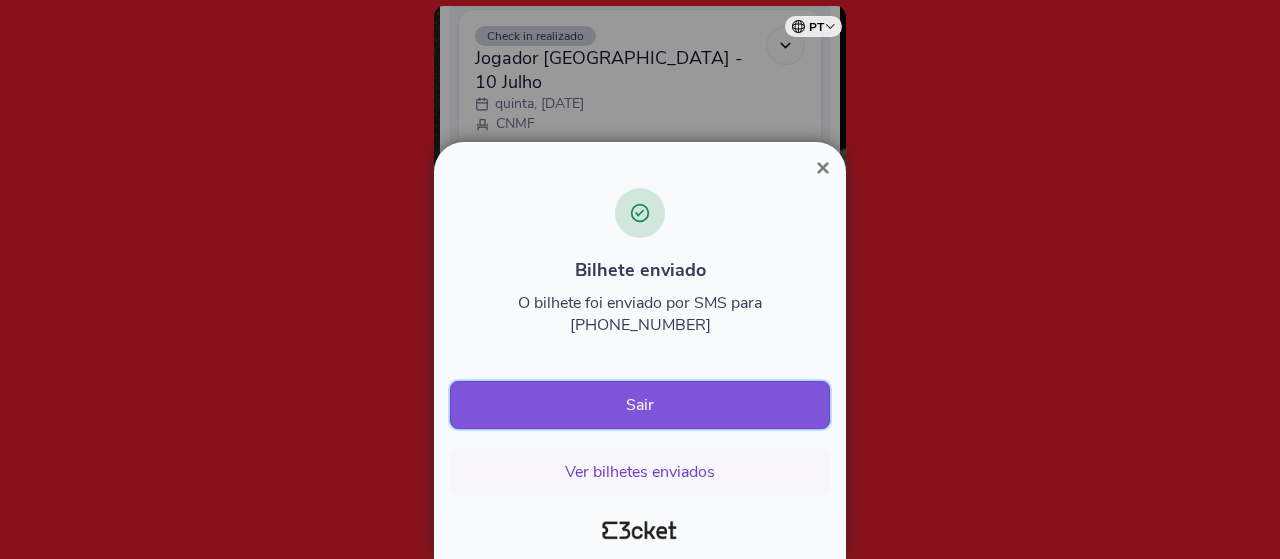 click on "Sair" at bounding box center (640, 405) 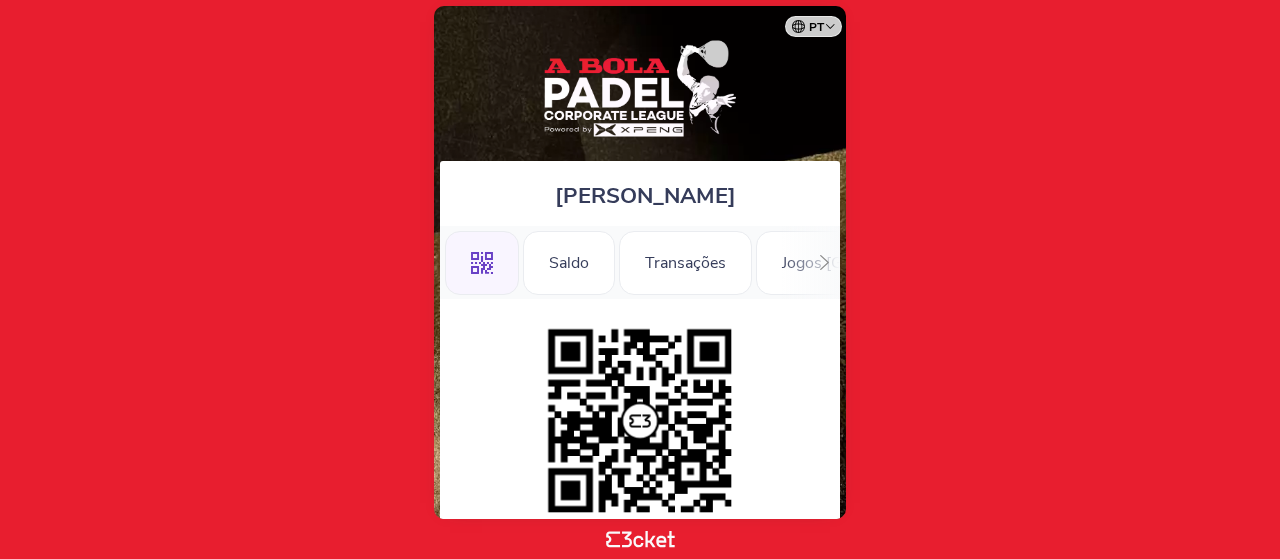 scroll, scrollTop: 0, scrollLeft: 0, axis: both 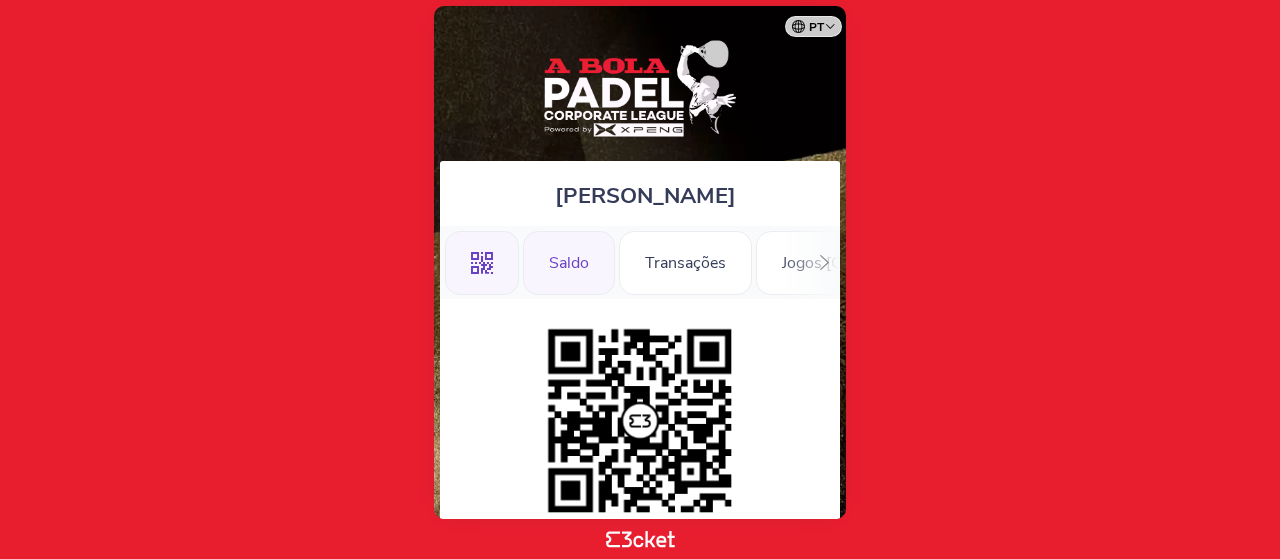 click on "Saldo" at bounding box center (569, 263) 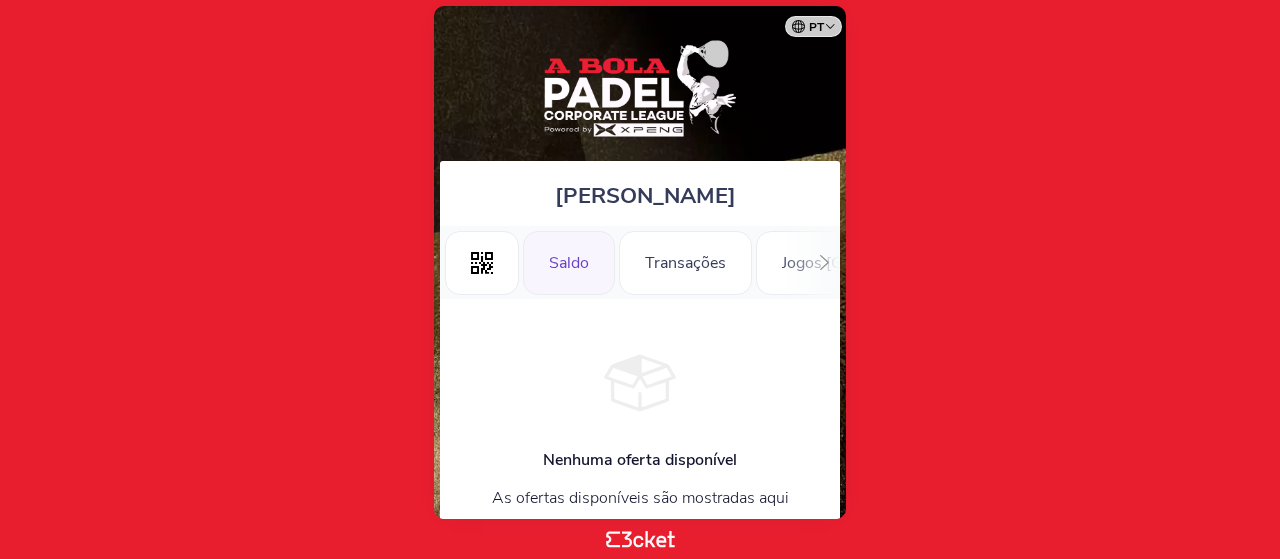 scroll, scrollTop: 0, scrollLeft: 0, axis: both 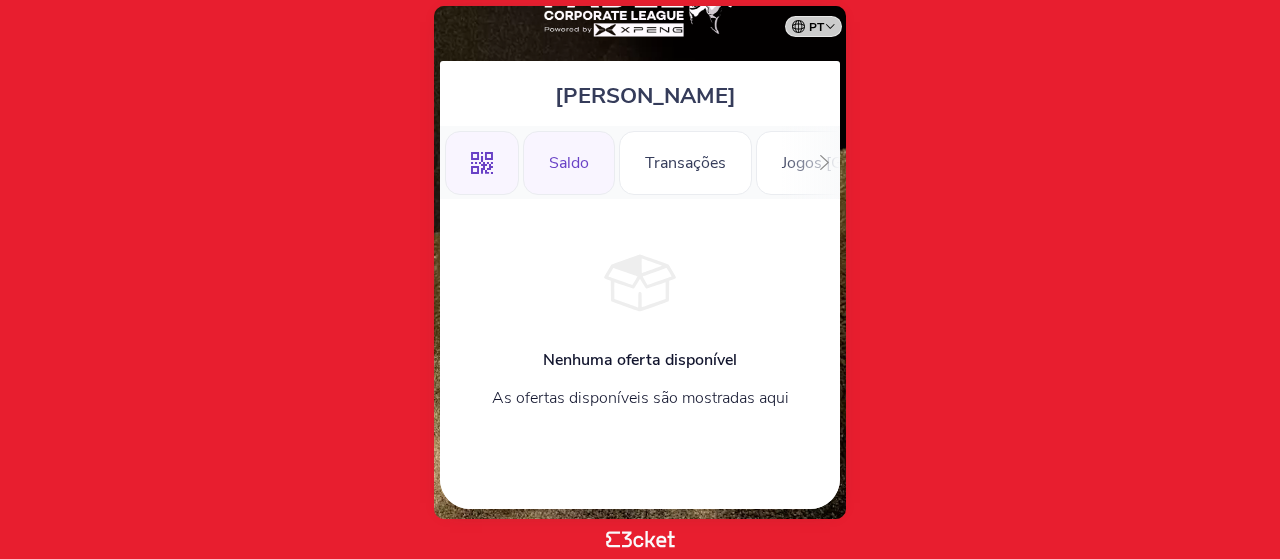 click on ".st0{fill-rule:evenodd;clip-rule:evenodd;}" 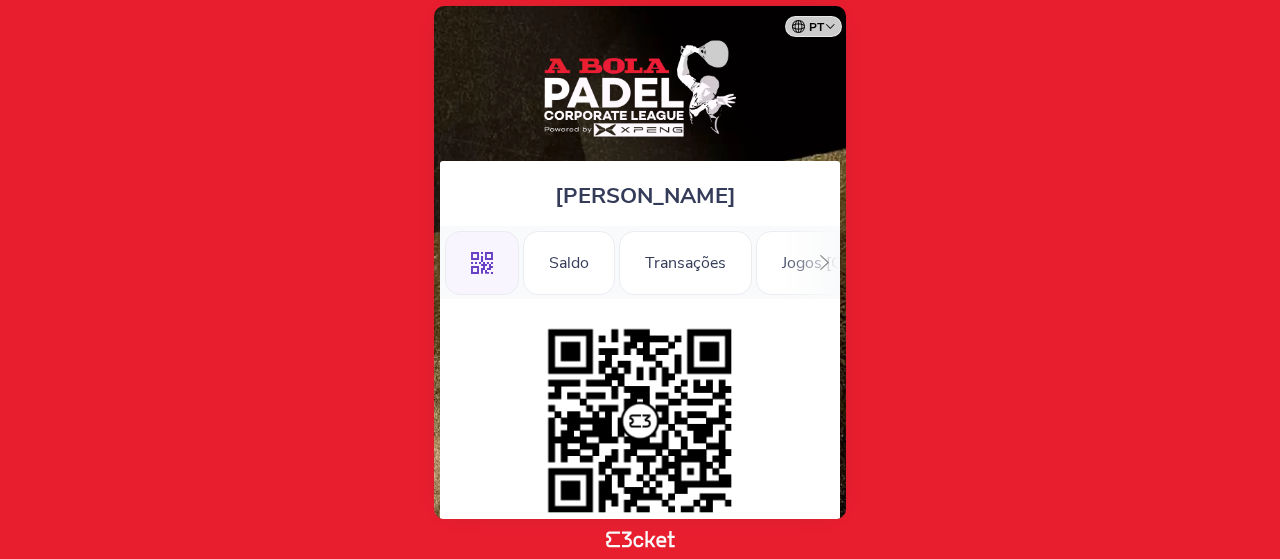 scroll, scrollTop: 0, scrollLeft: 0, axis: both 